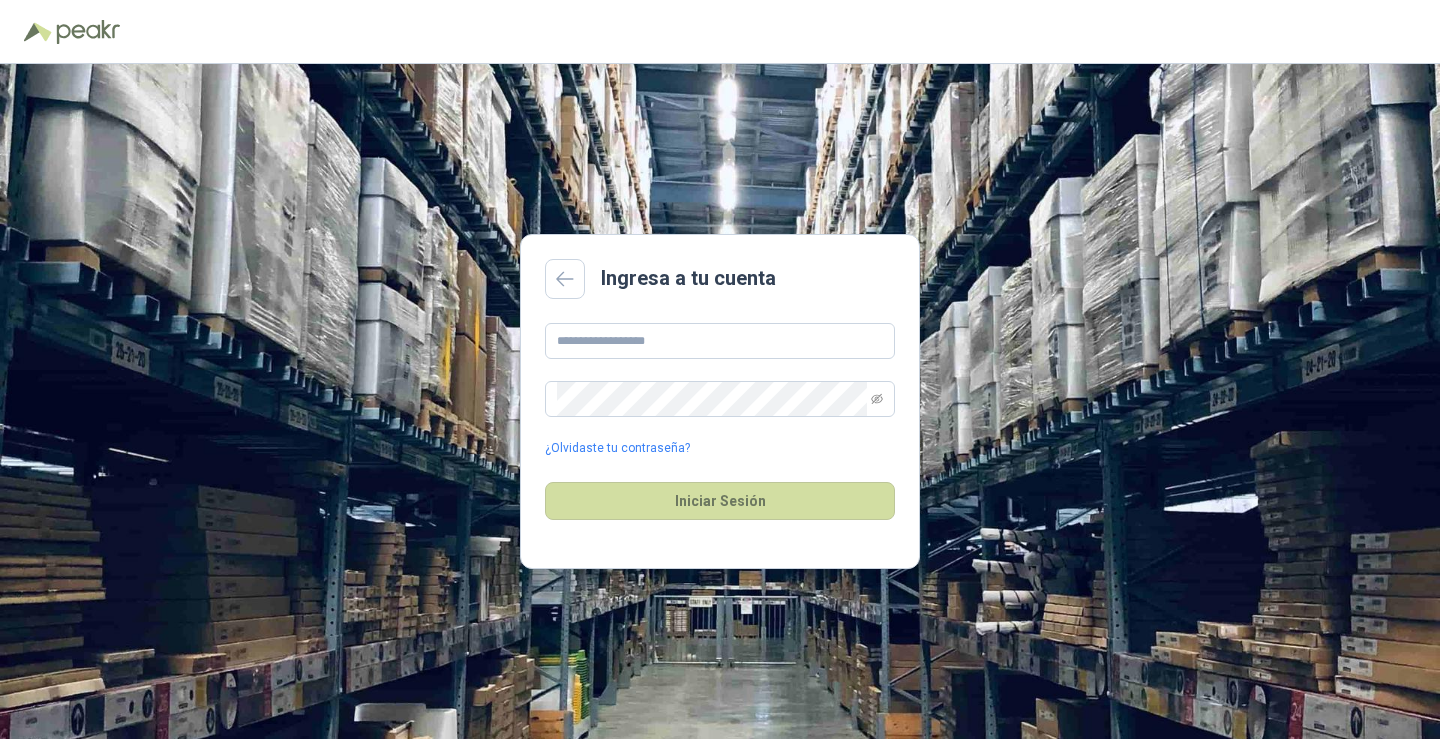scroll, scrollTop: 0, scrollLeft: 0, axis: both 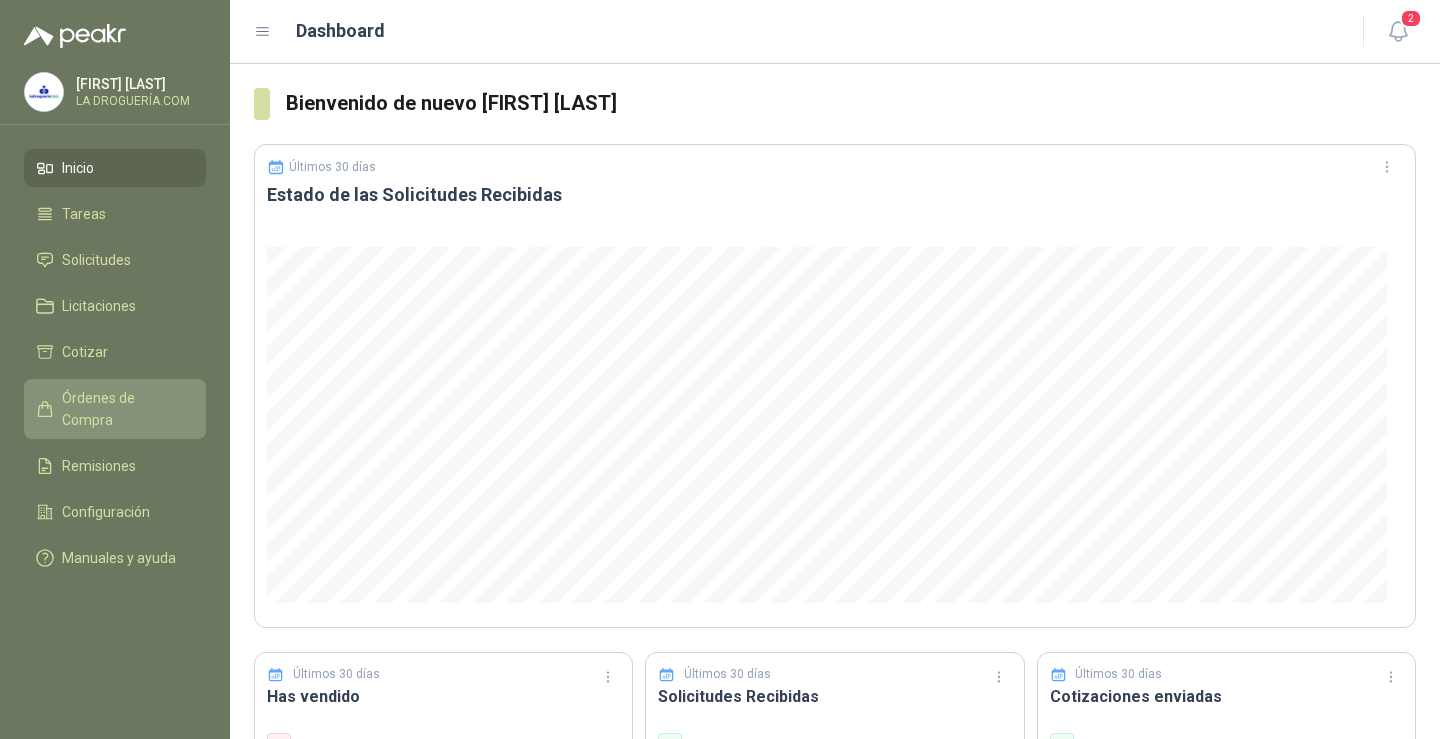 click on "Órdenes de Compra" at bounding box center [124, 409] 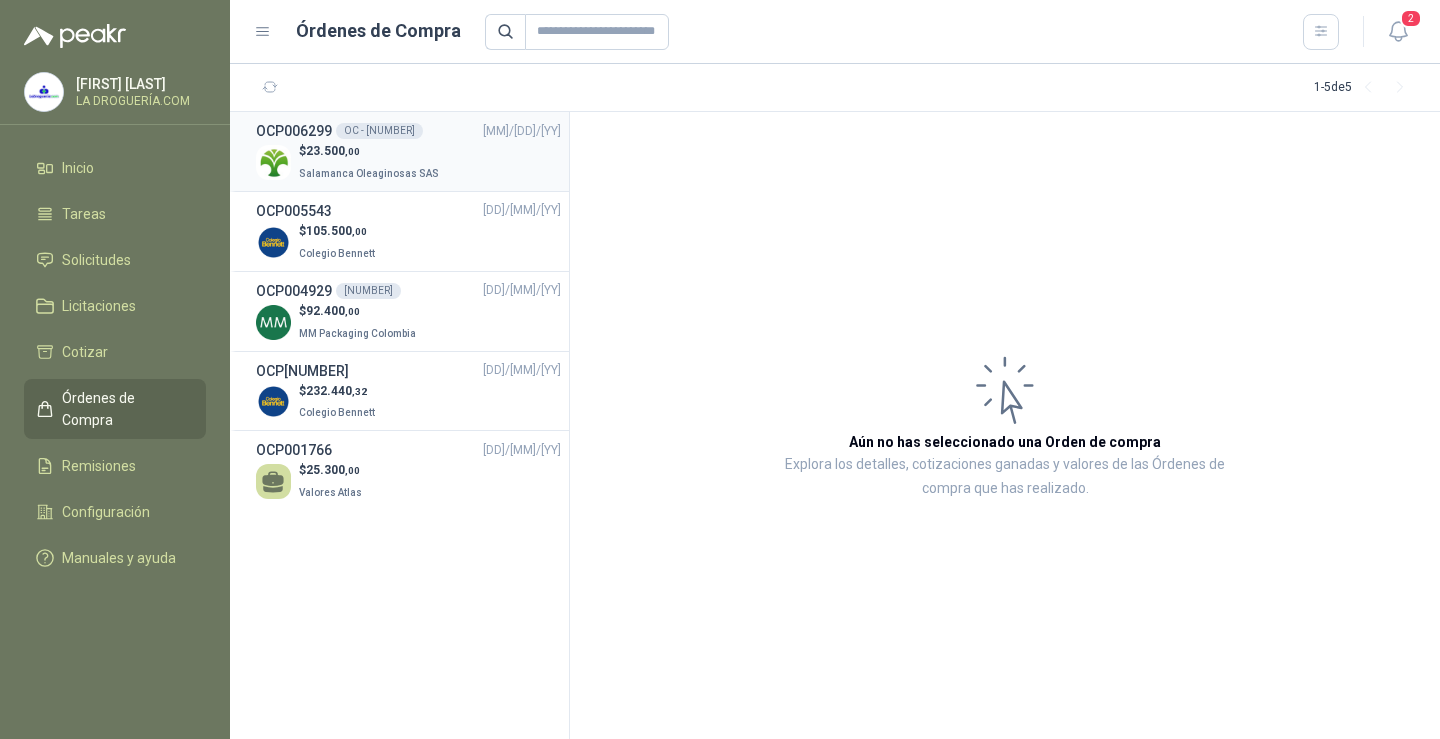 click on "OCP[NUMBER] OC - [NUMBER] [MM]/[DD]/[YY]" at bounding box center (408, 131) 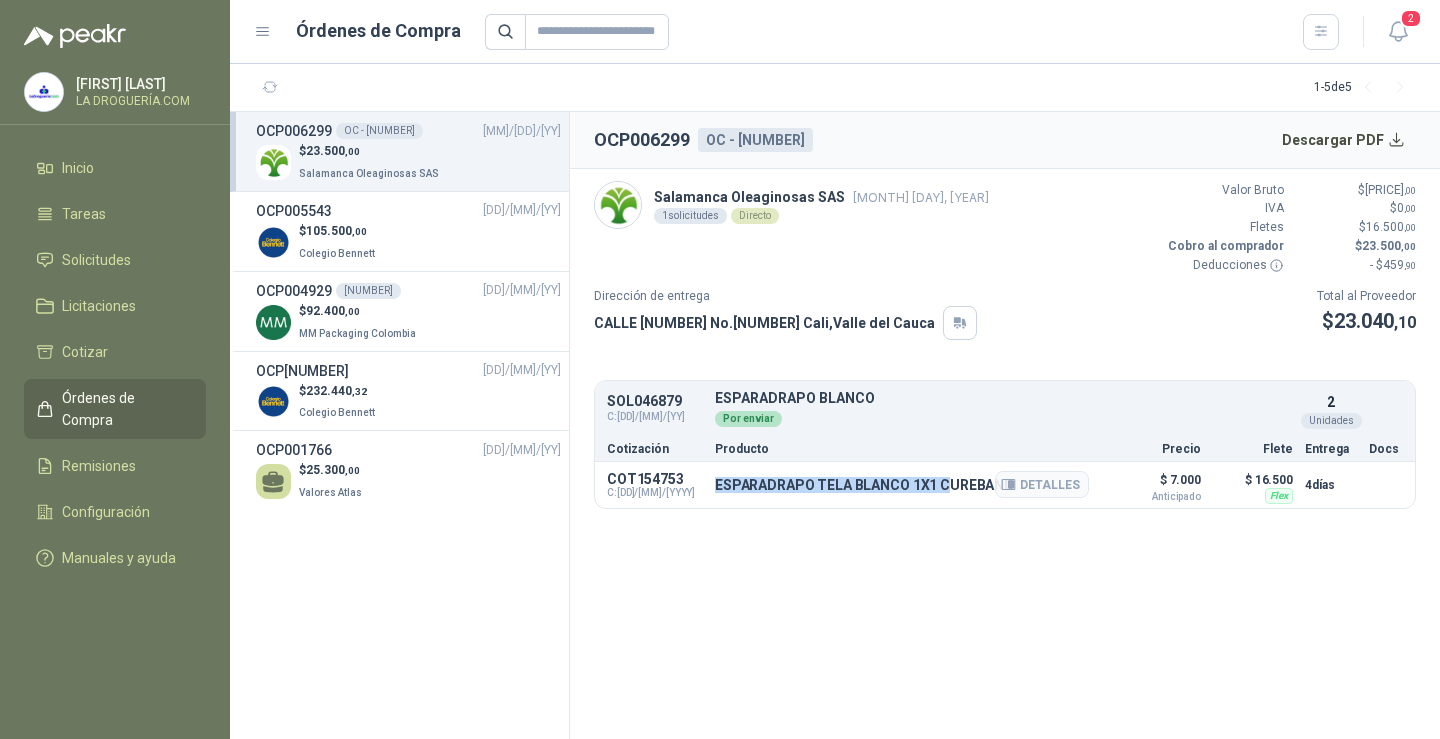 drag, startPoint x: 716, startPoint y: 487, endPoint x: 944, endPoint y: 484, distance: 228.01973 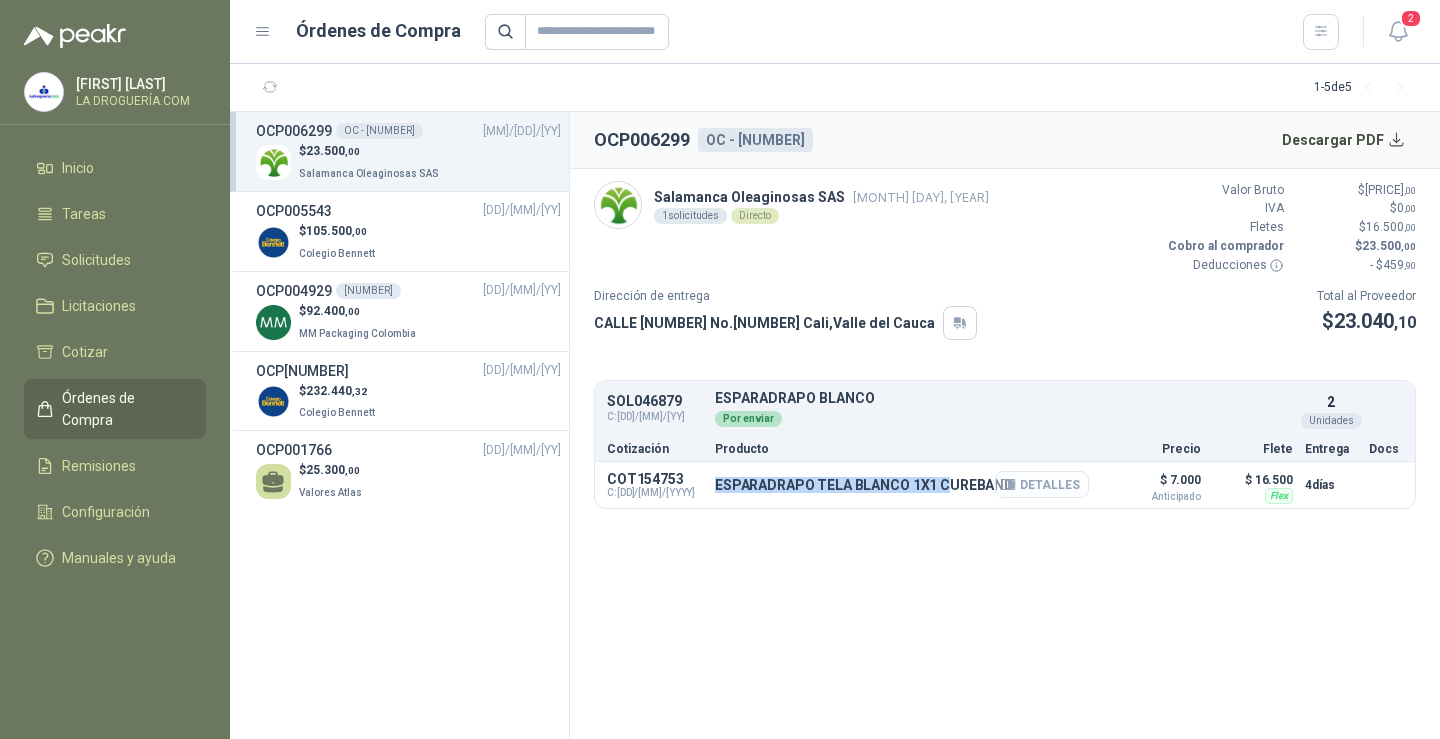 click at bounding box center (1011, 485) 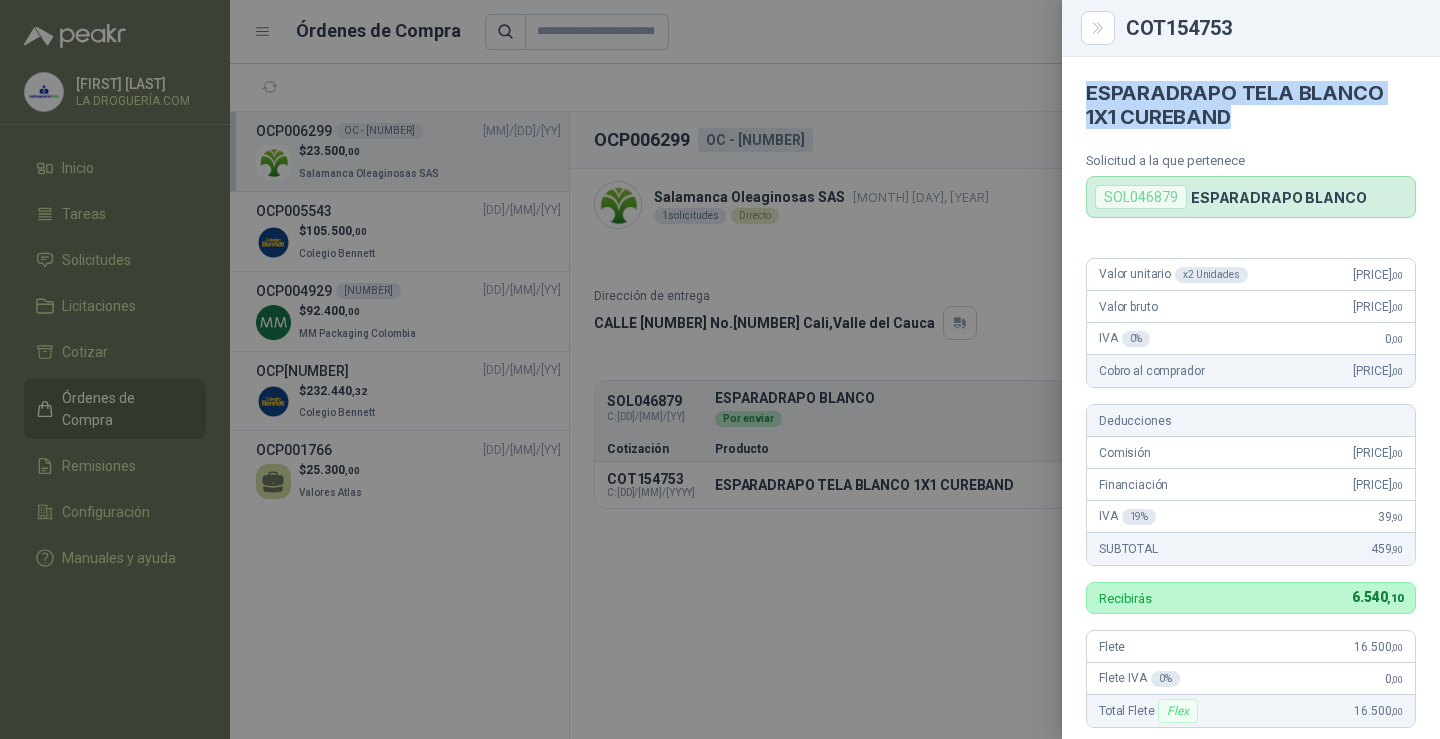 drag, startPoint x: 1084, startPoint y: 92, endPoint x: 1260, endPoint y: 128, distance: 179.64409 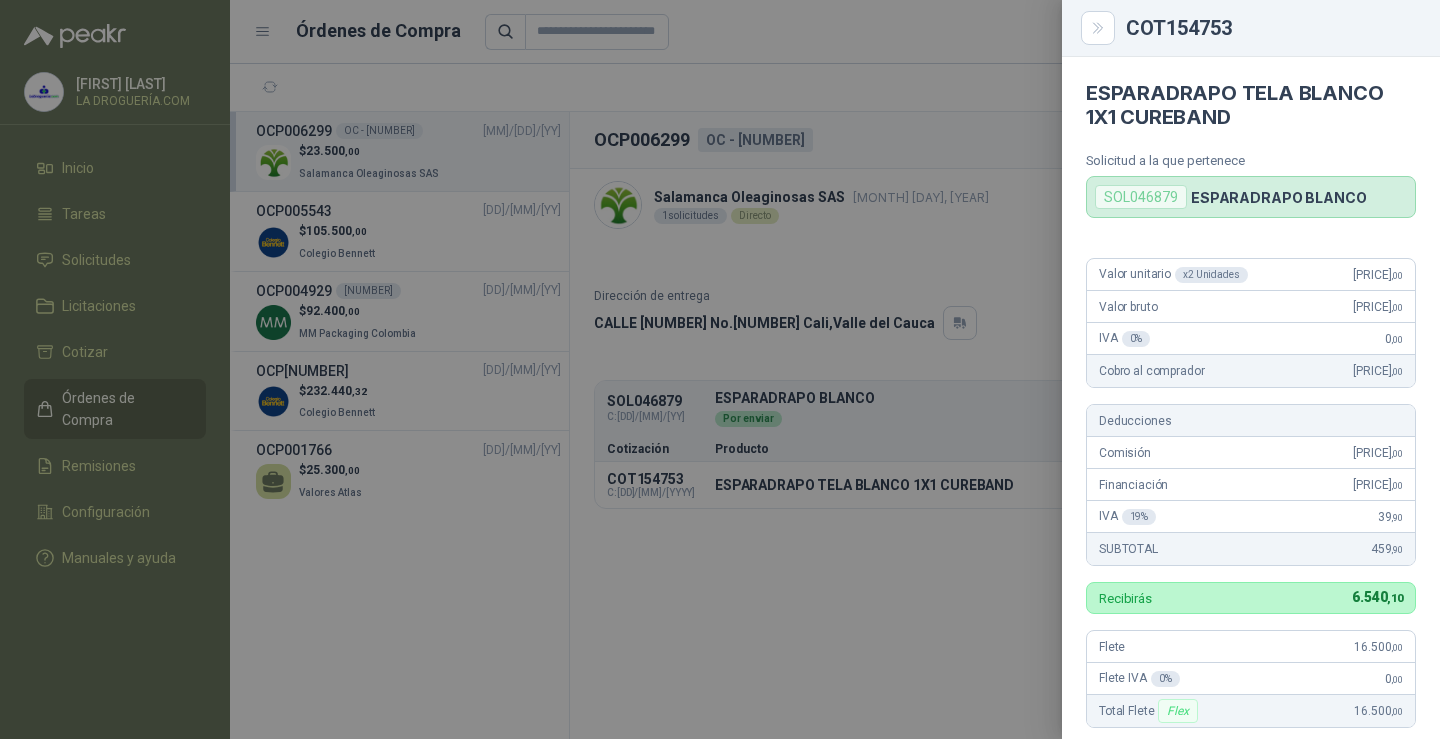 click at bounding box center (720, 369) 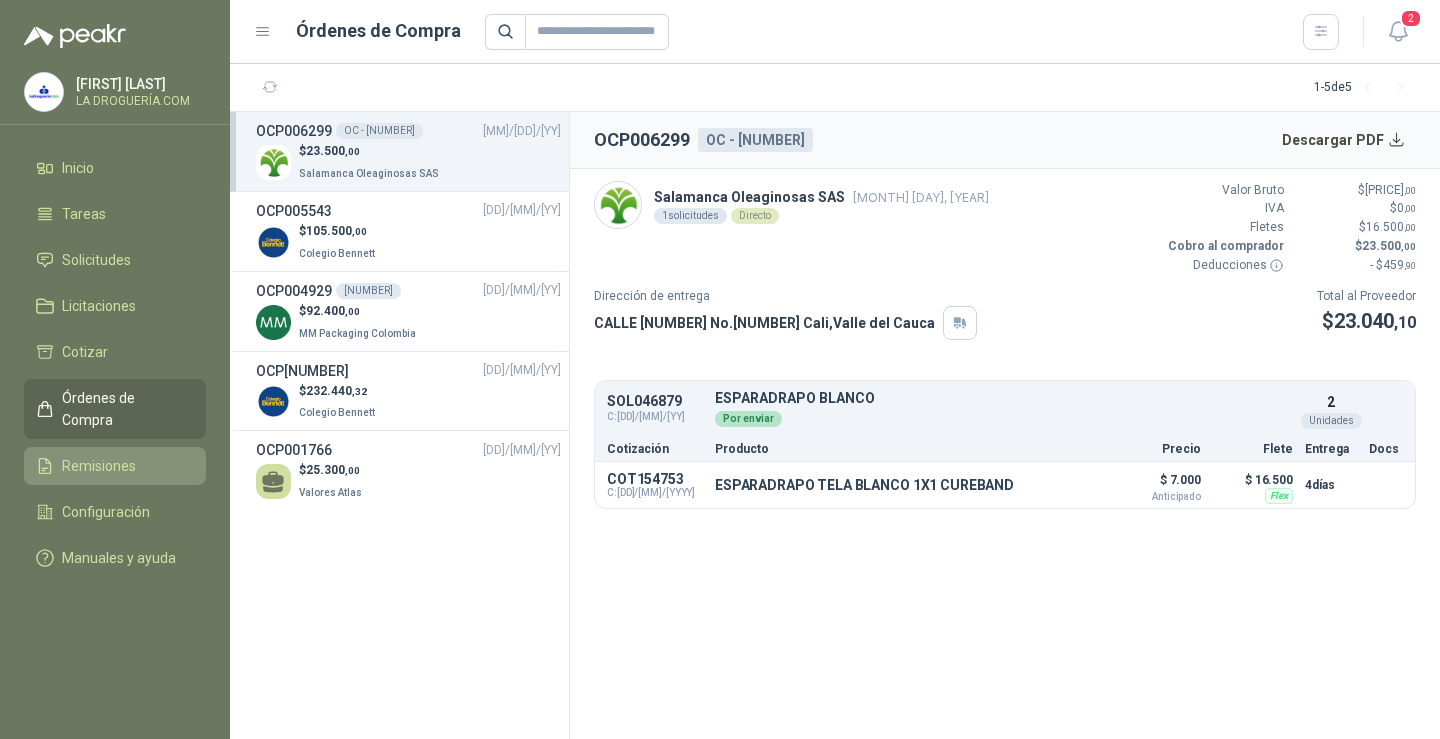 click on "Remisiones" at bounding box center (115, 466) 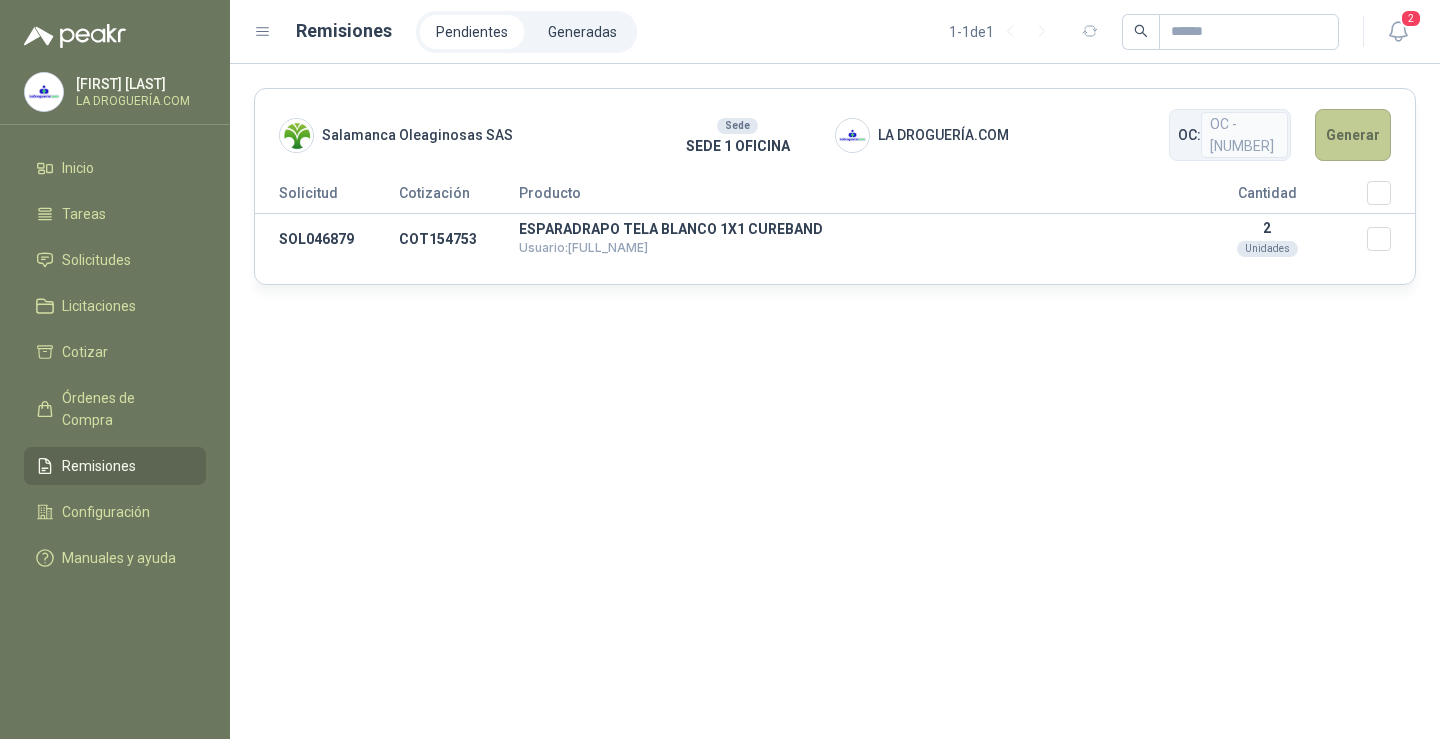 click on "Generar" at bounding box center (1353, 135) 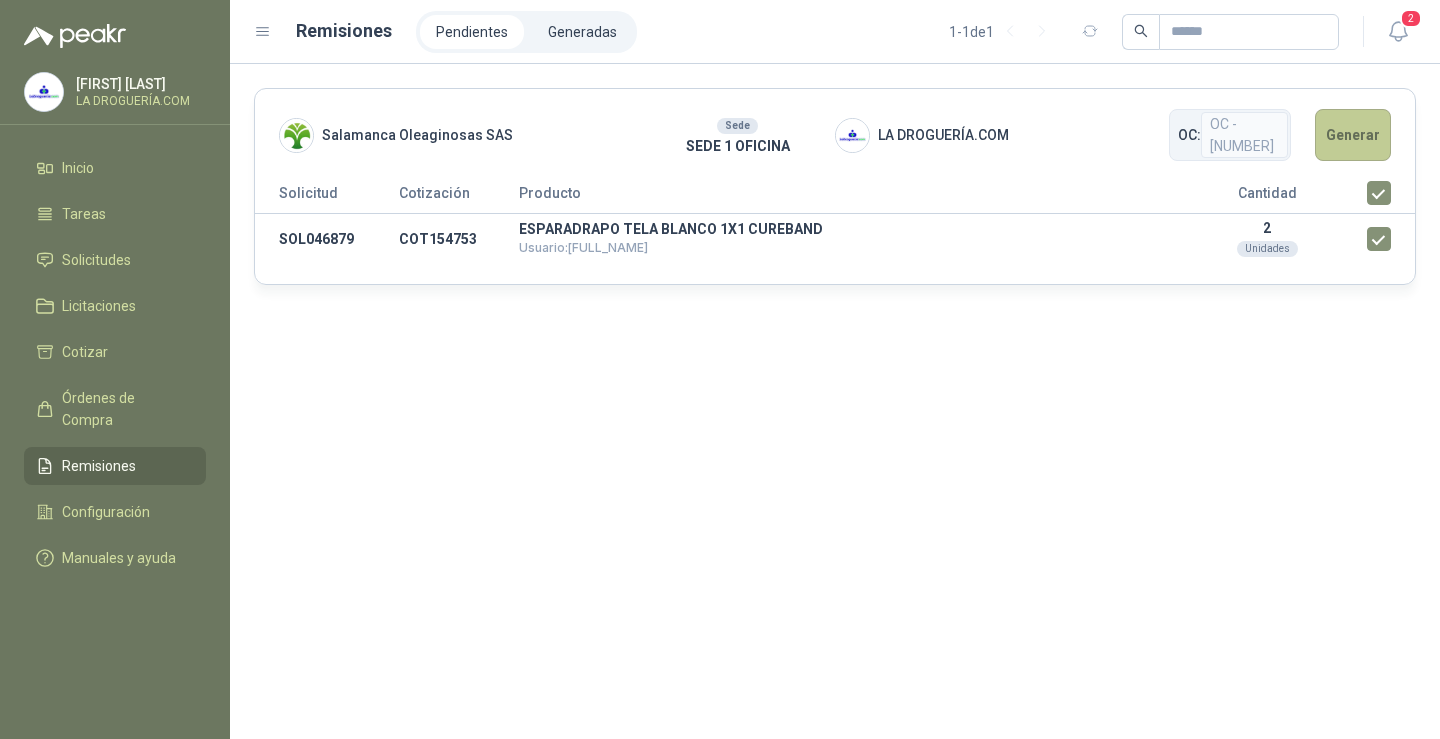 click on "Generar" at bounding box center [1353, 135] 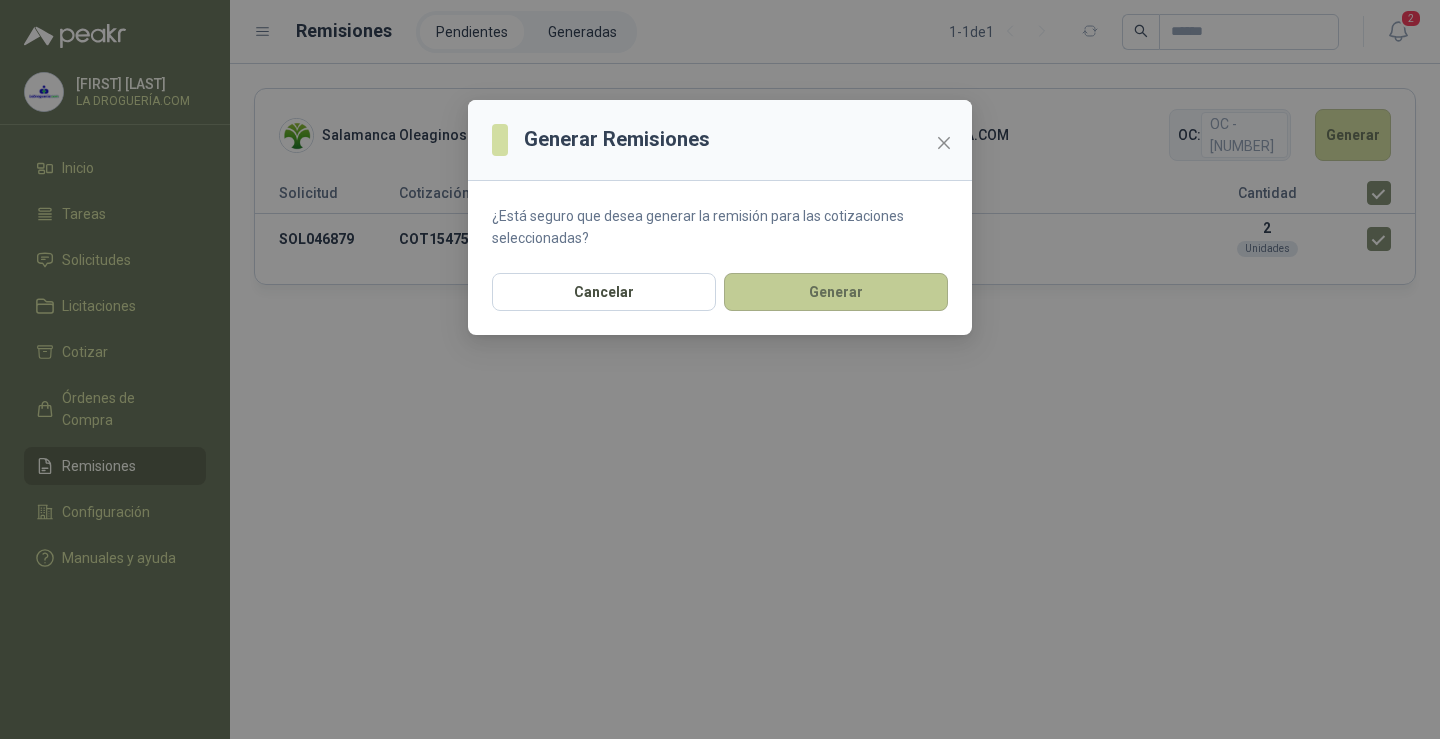 click on "Generar" at bounding box center [836, 292] 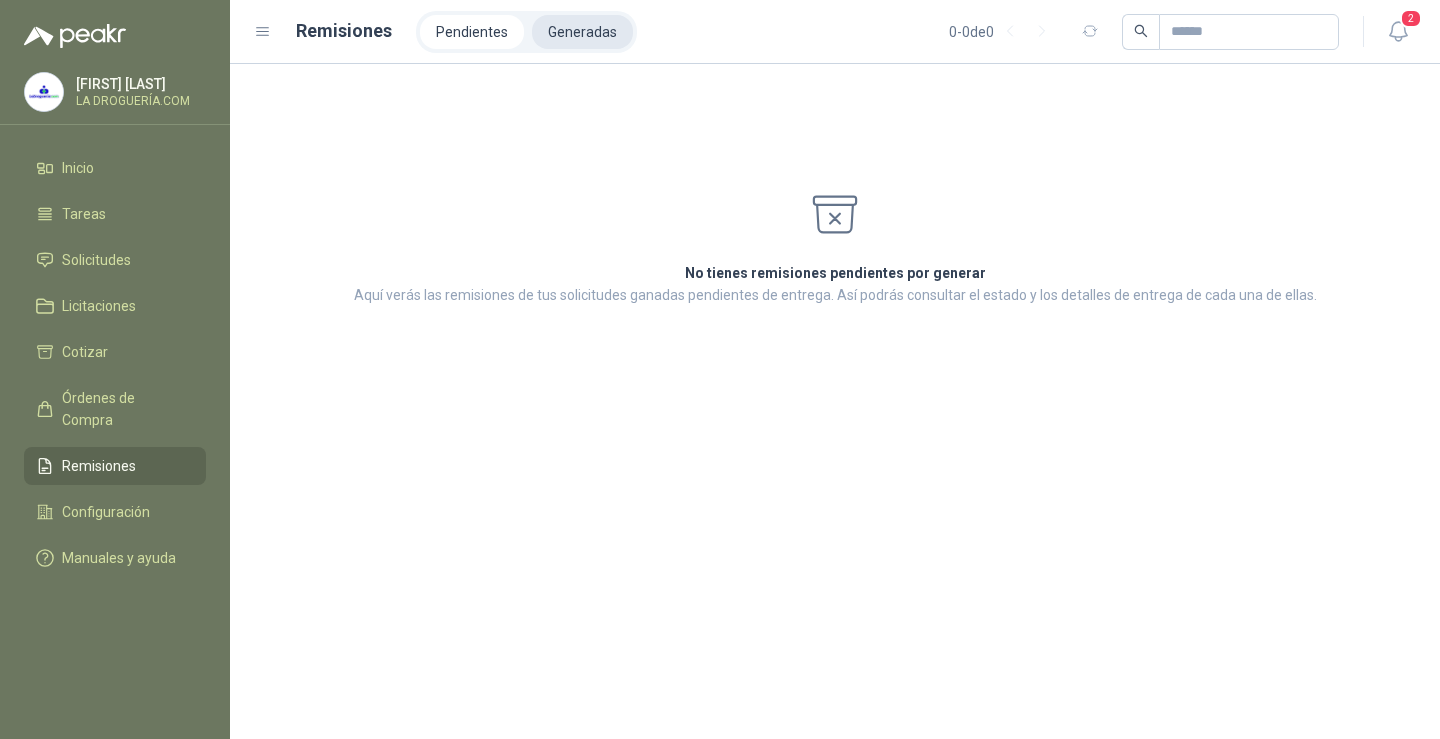 click on "Generadas" at bounding box center [582, 32] 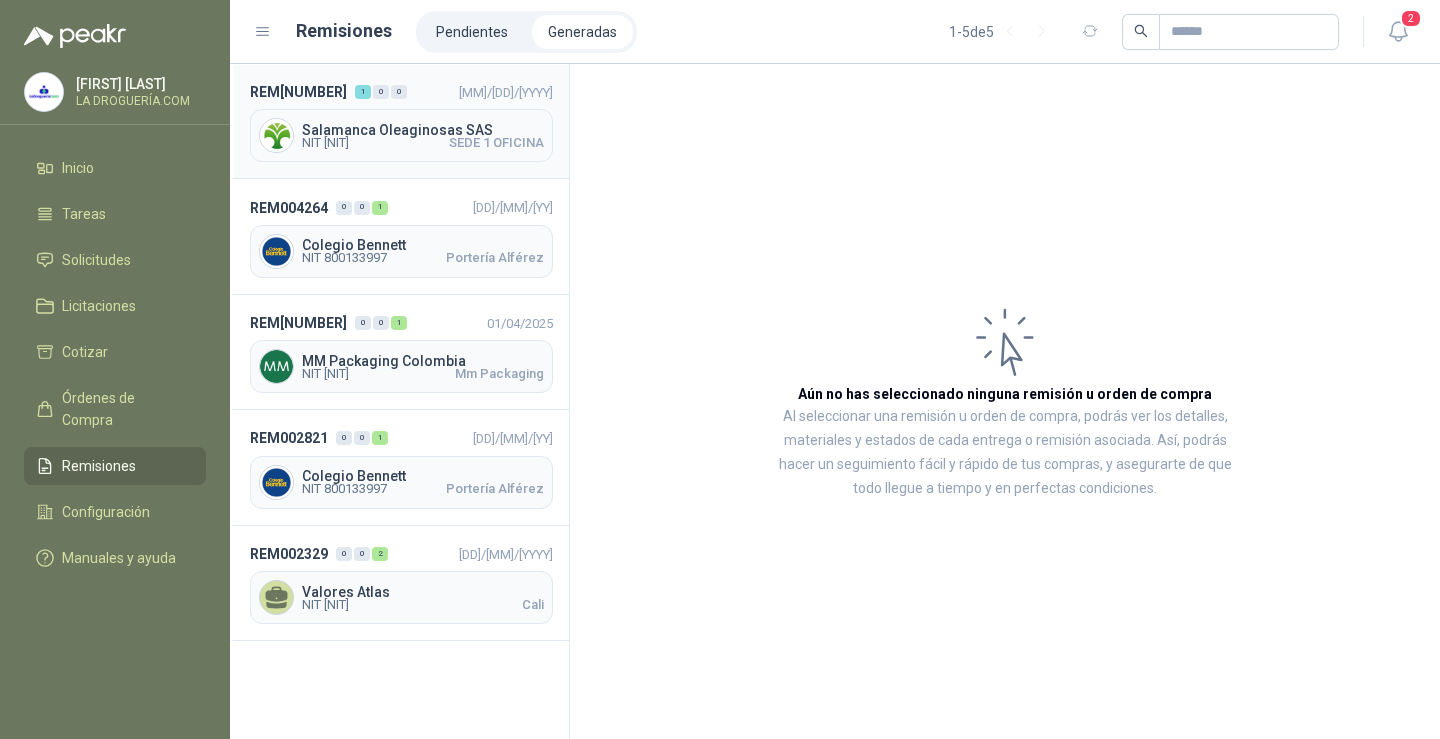 click on "Salamanca Oleaginosas SAS NIT [NIT] SEDE 1 OFICINA" at bounding box center [401, 135] 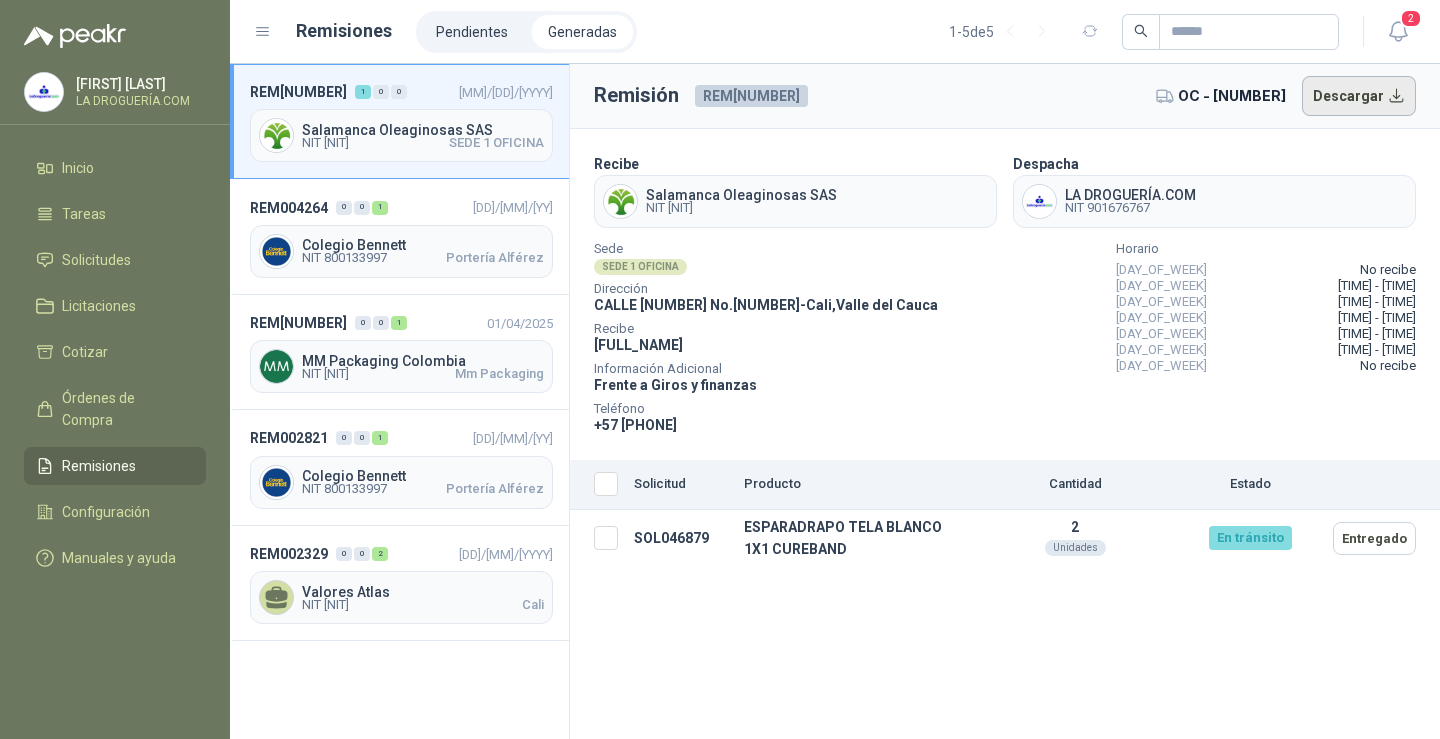 click on "Descargar" at bounding box center [1359, 96] 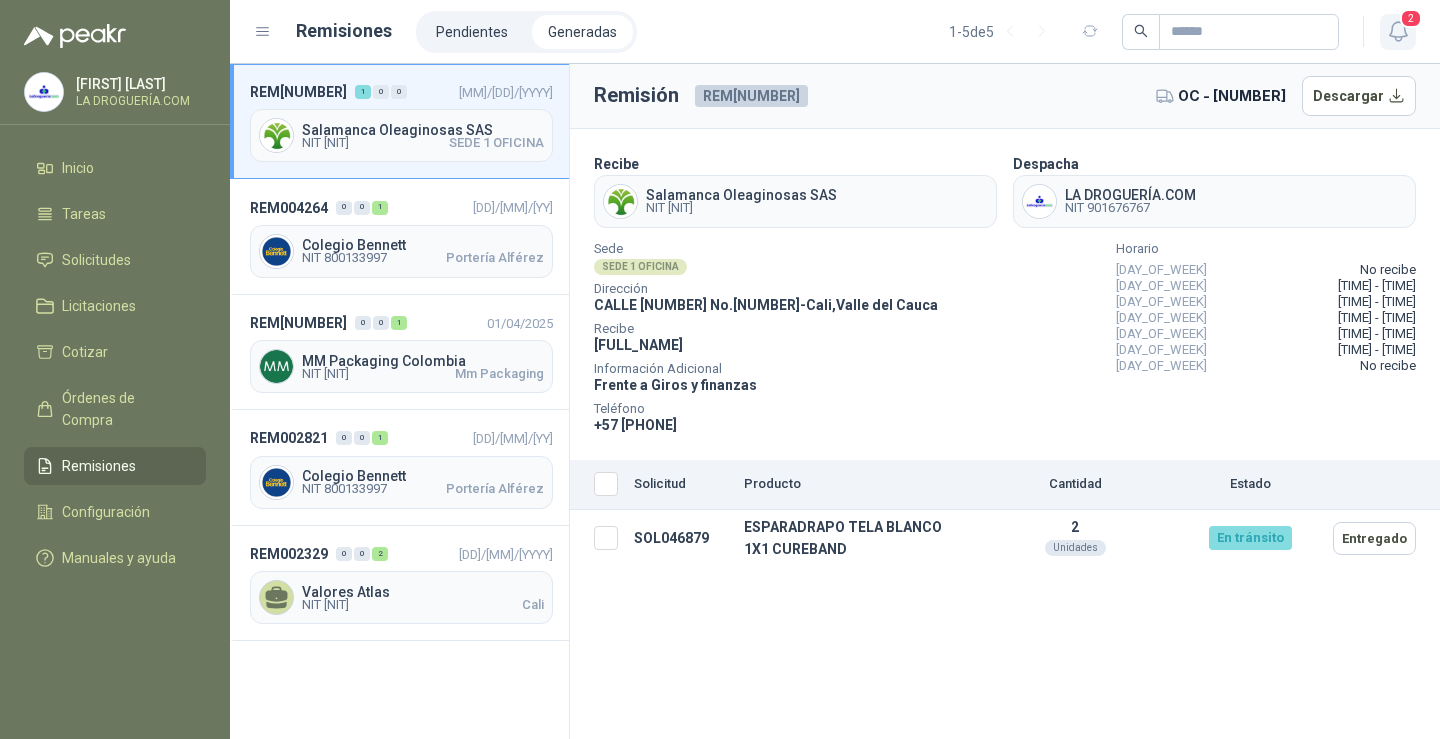 click at bounding box center [1397, 31] 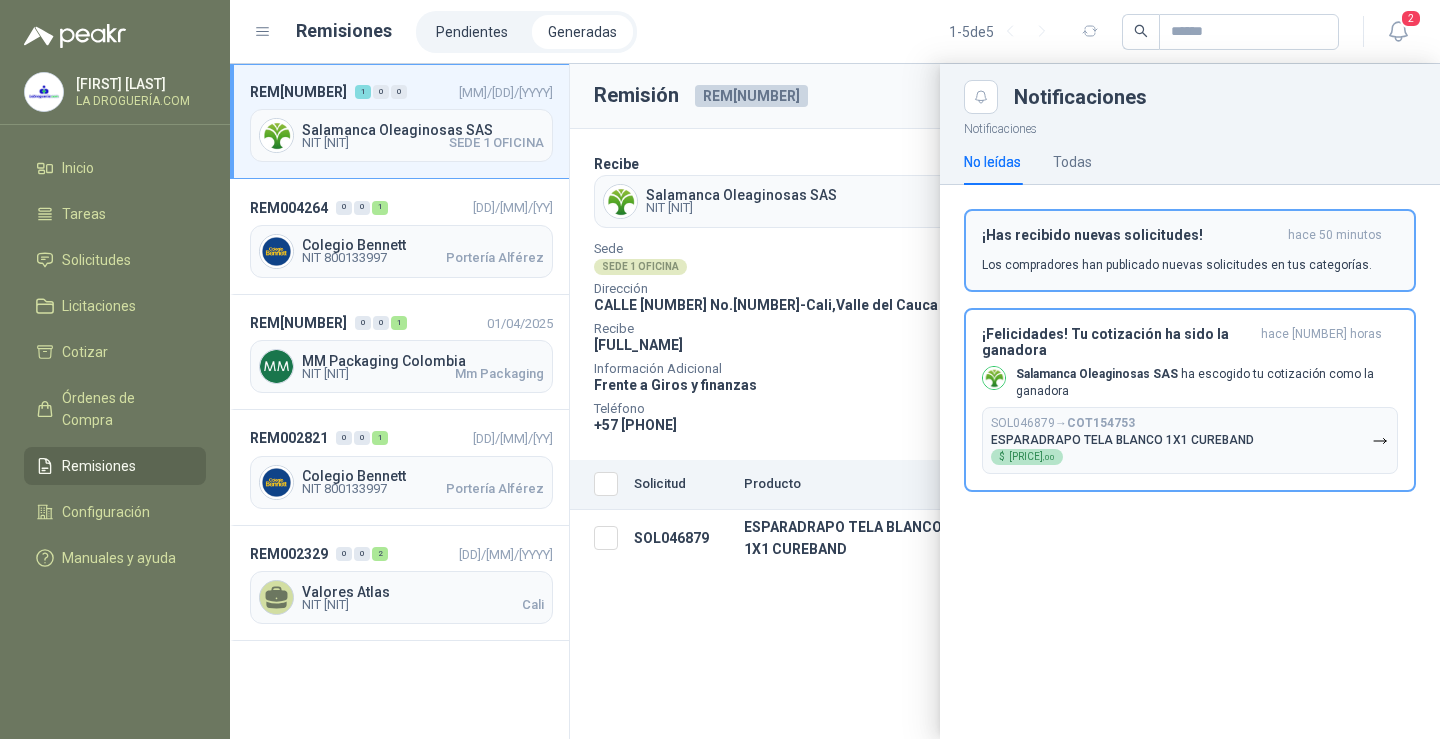 click on "¡Has recibido nuevas solicitudes! hace 50 minutos Los compradores han publicado nuevas solicitudes en tus categorías." at bounding box center [1190, 250] 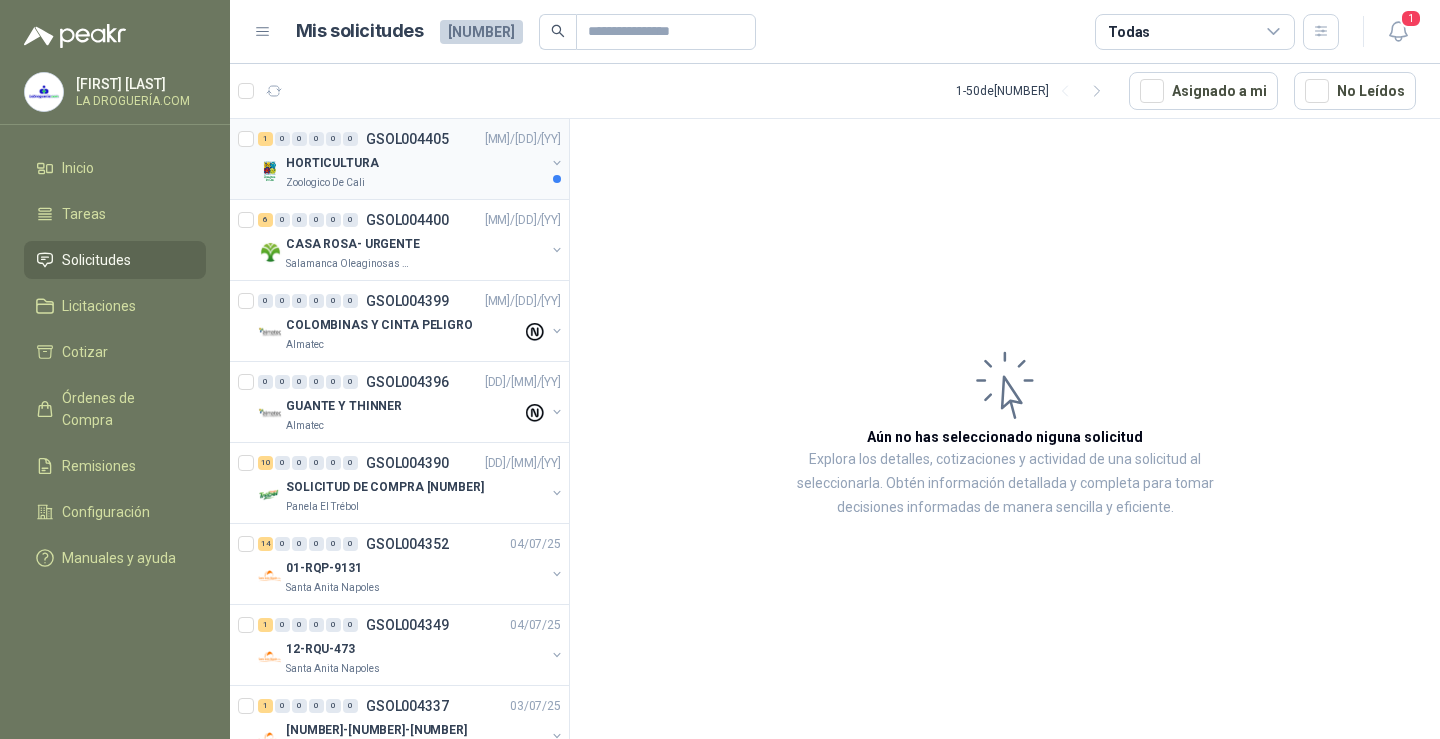 click on "Zoologico De Cali" at bounding box center (415, 183) 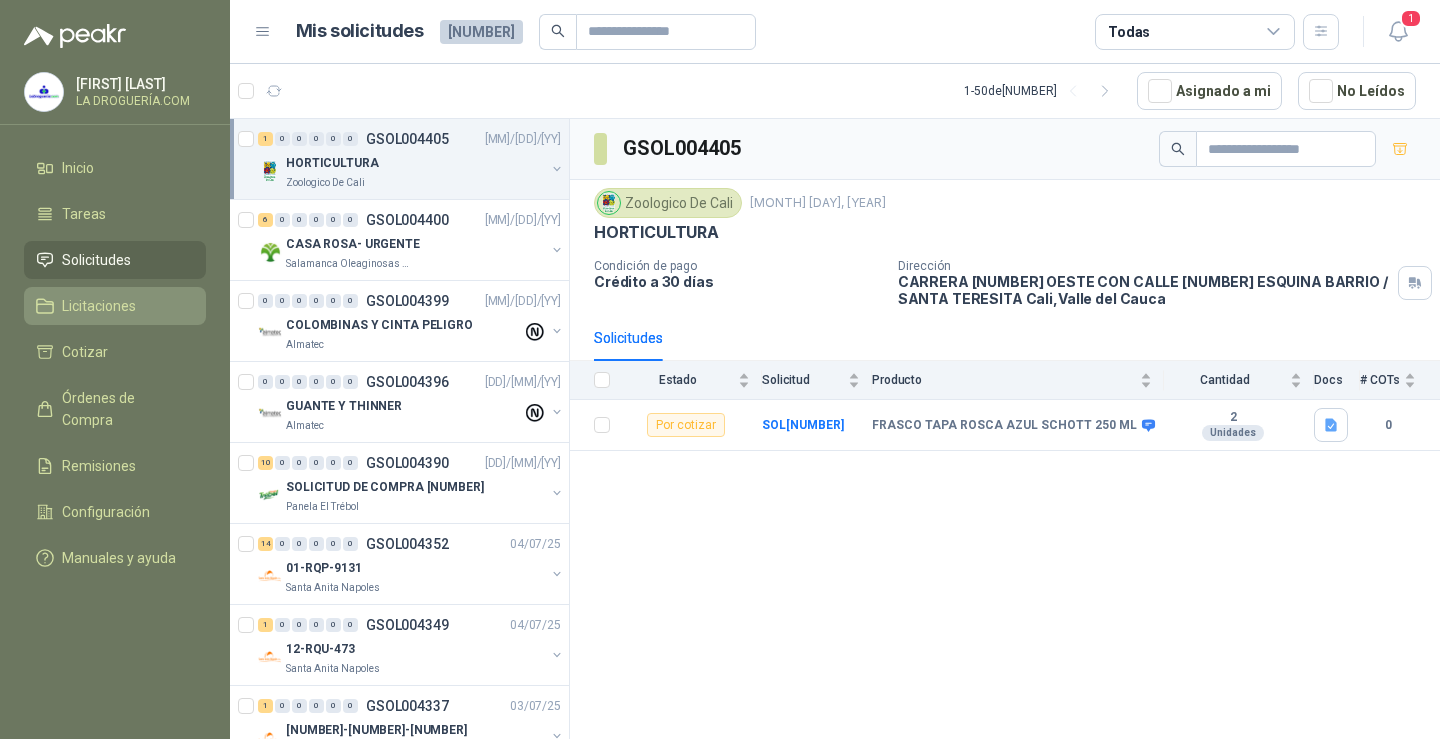 click on "Licitaciones" at bounding box center [115, 306] 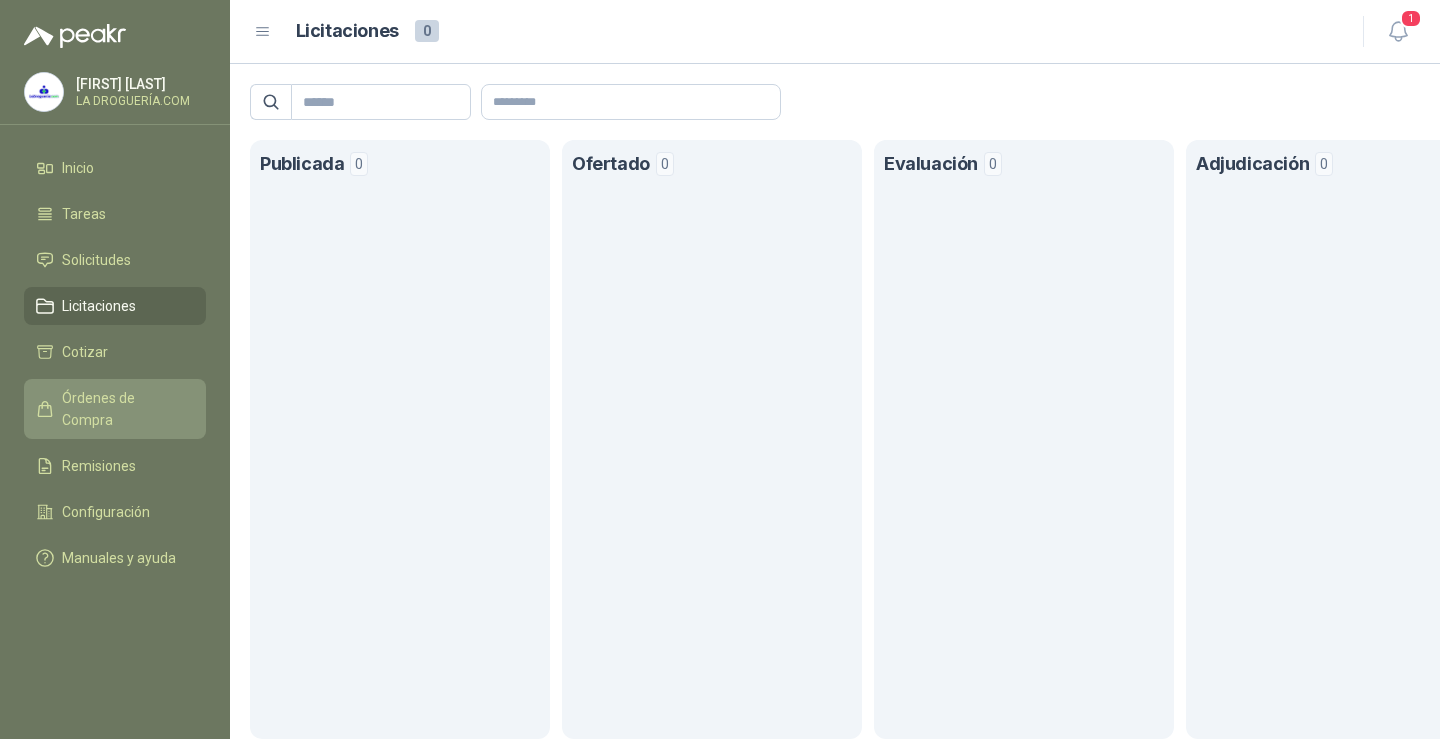 click on "Órdenes de Compra" at bounding box center (124, 409) 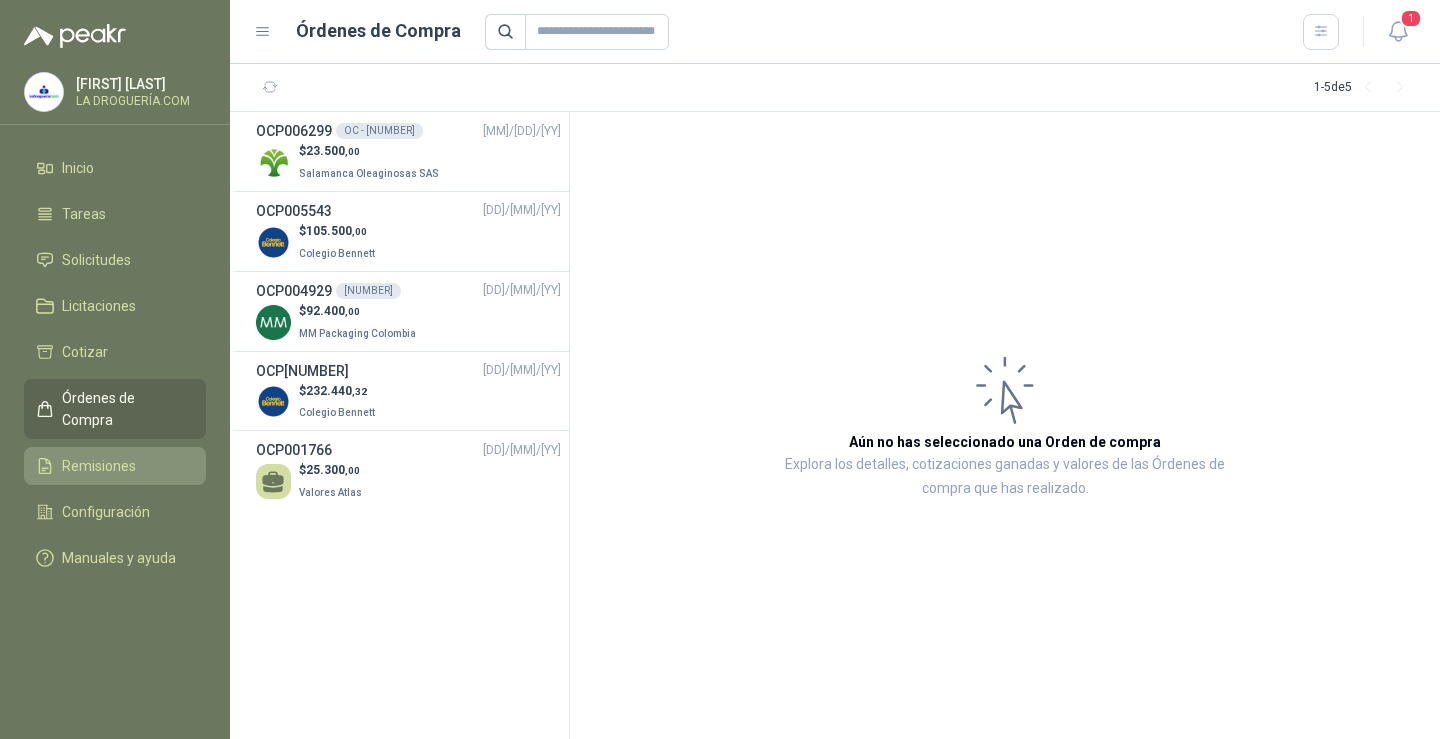 click on "Remisiones" at bounding box center [115, 466] 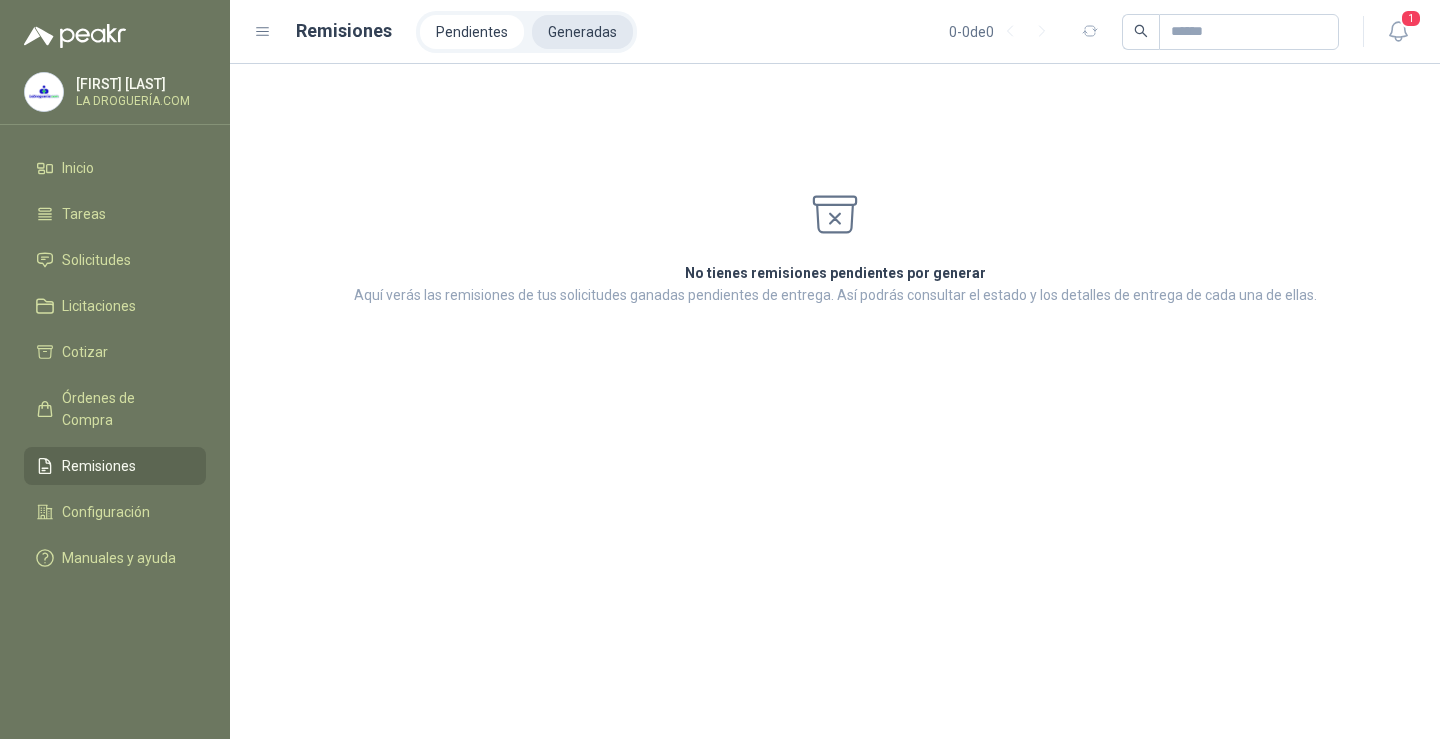 click on "Generadas" at bounding box center [582, 32] 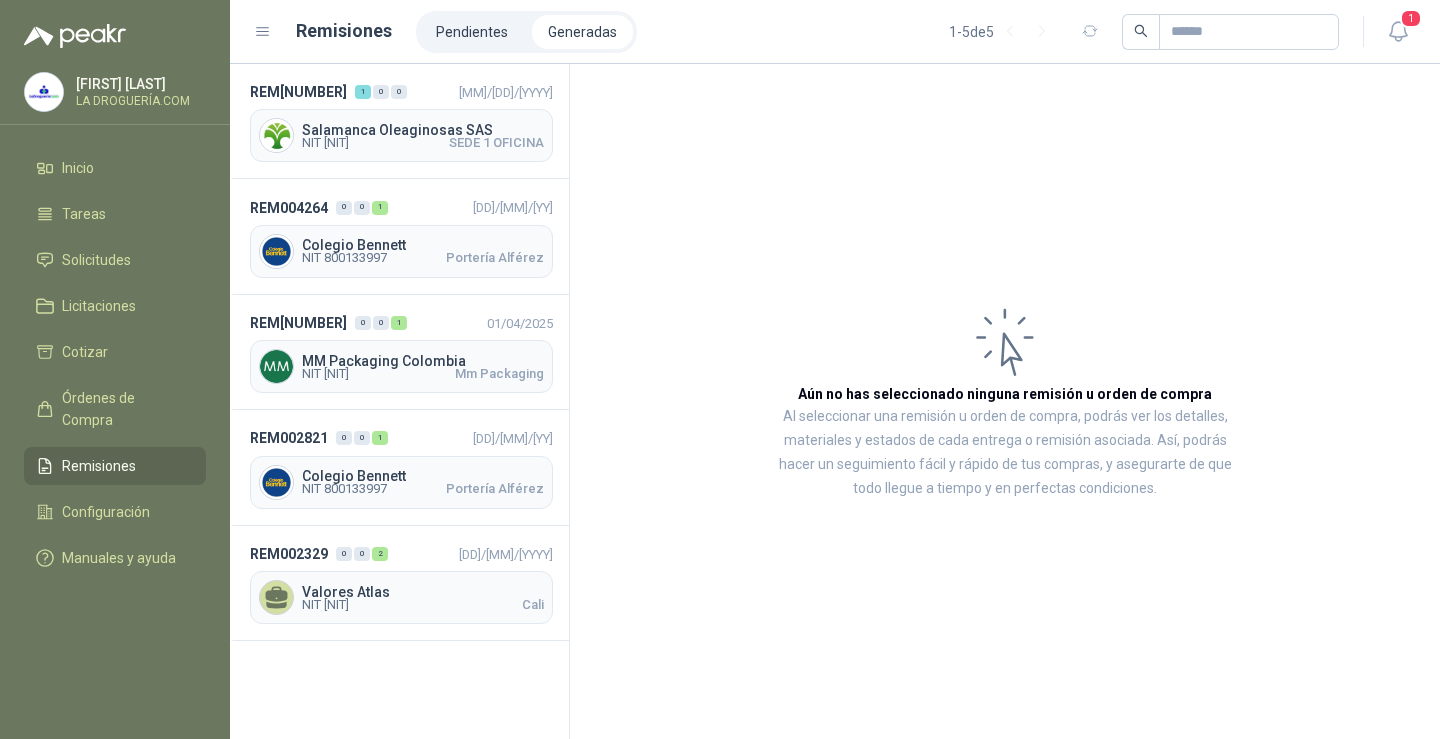 click on "Generadas" at bounding box center [582, 32] 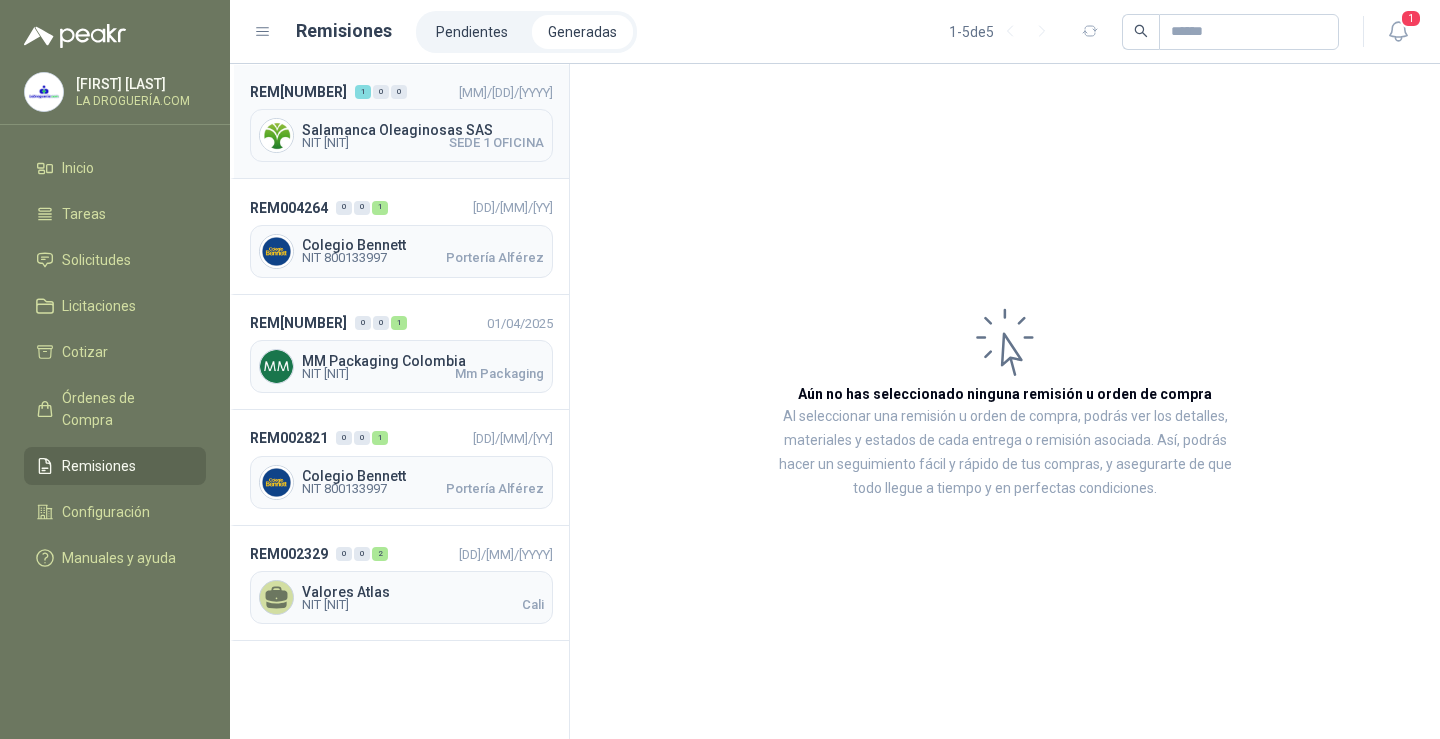 click on "Salamanca Oleaginosas SAS" at bounding box center [423, 130] 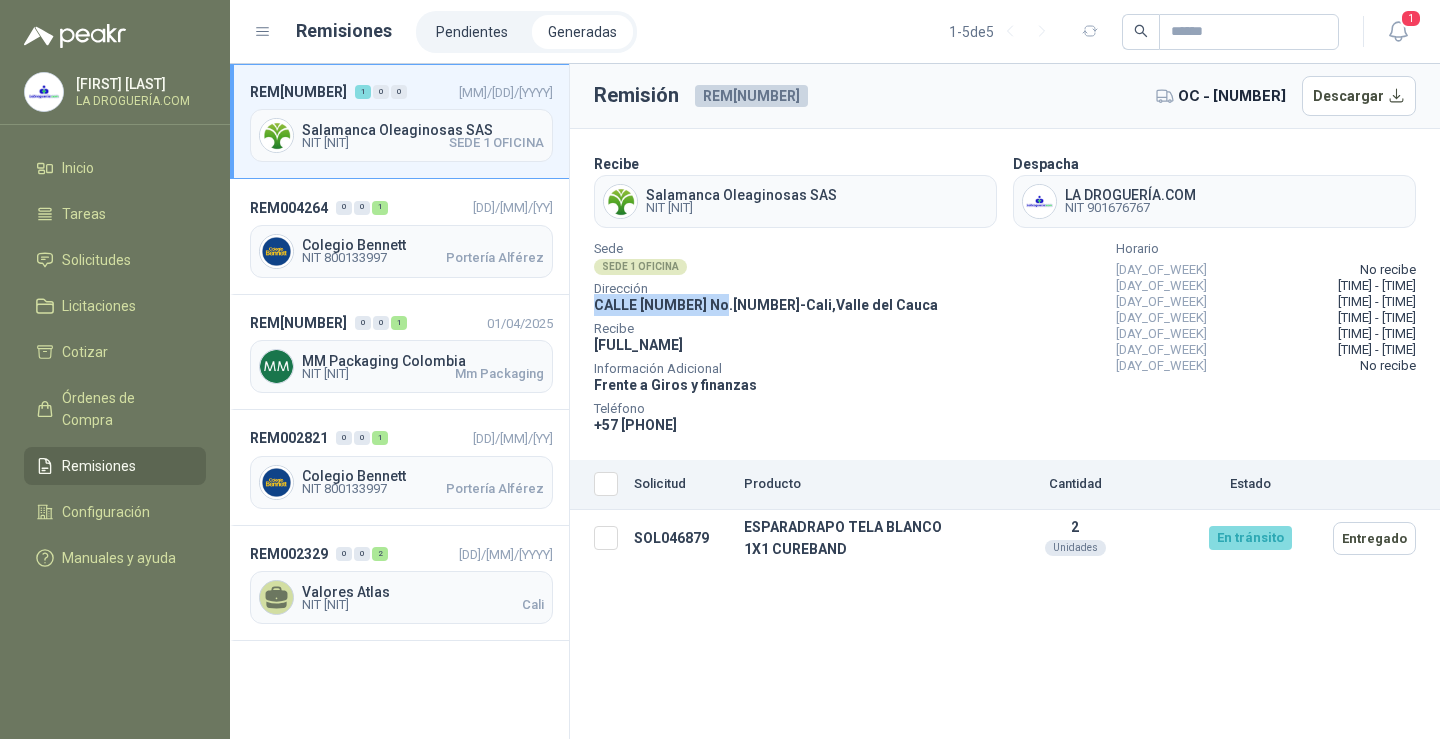 drag, startPoint x: 594, startPoint y: 300, endPoint x: 711, endPoint y: 305, distance: 117.10679 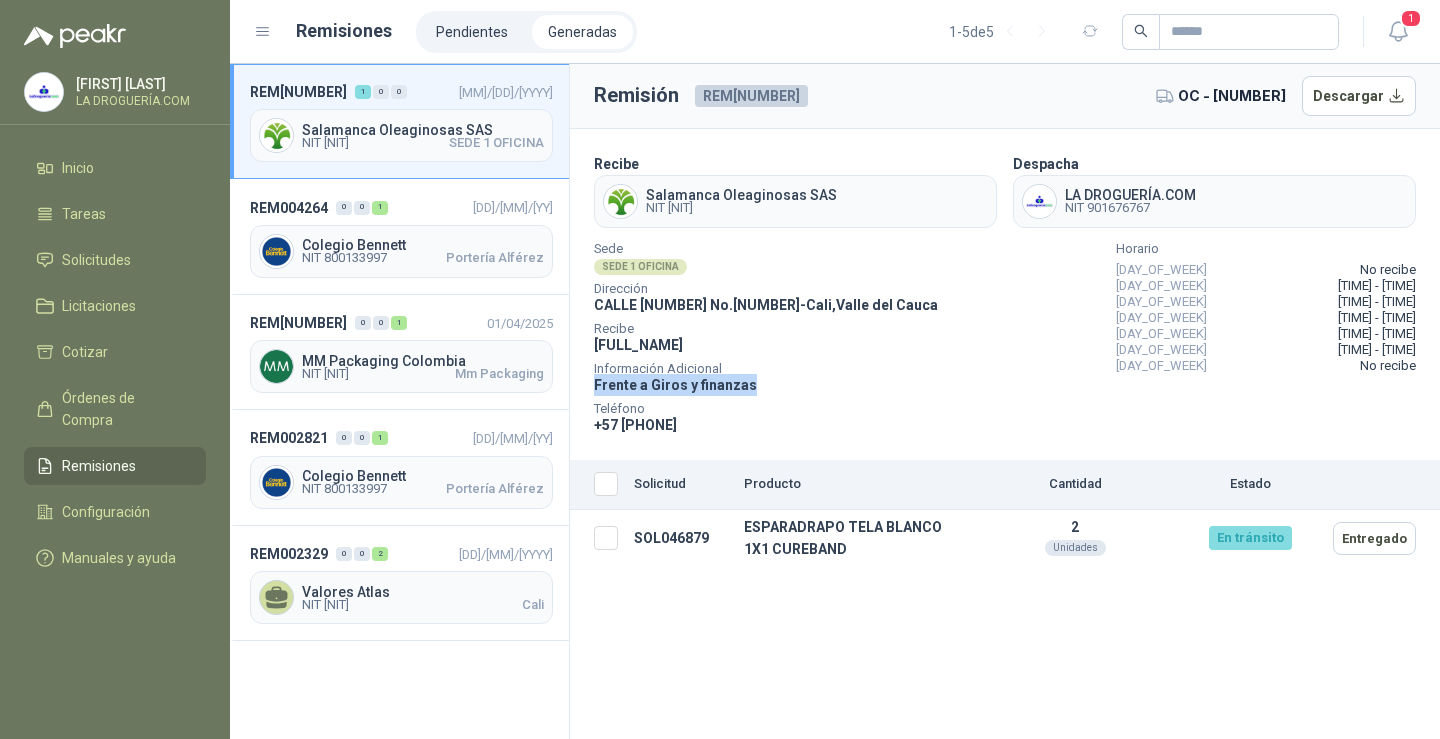 drag, startPoint x: 595, startPoint y: 387, endPoint x: 756, endPoint y: 378, distance: 161.25136 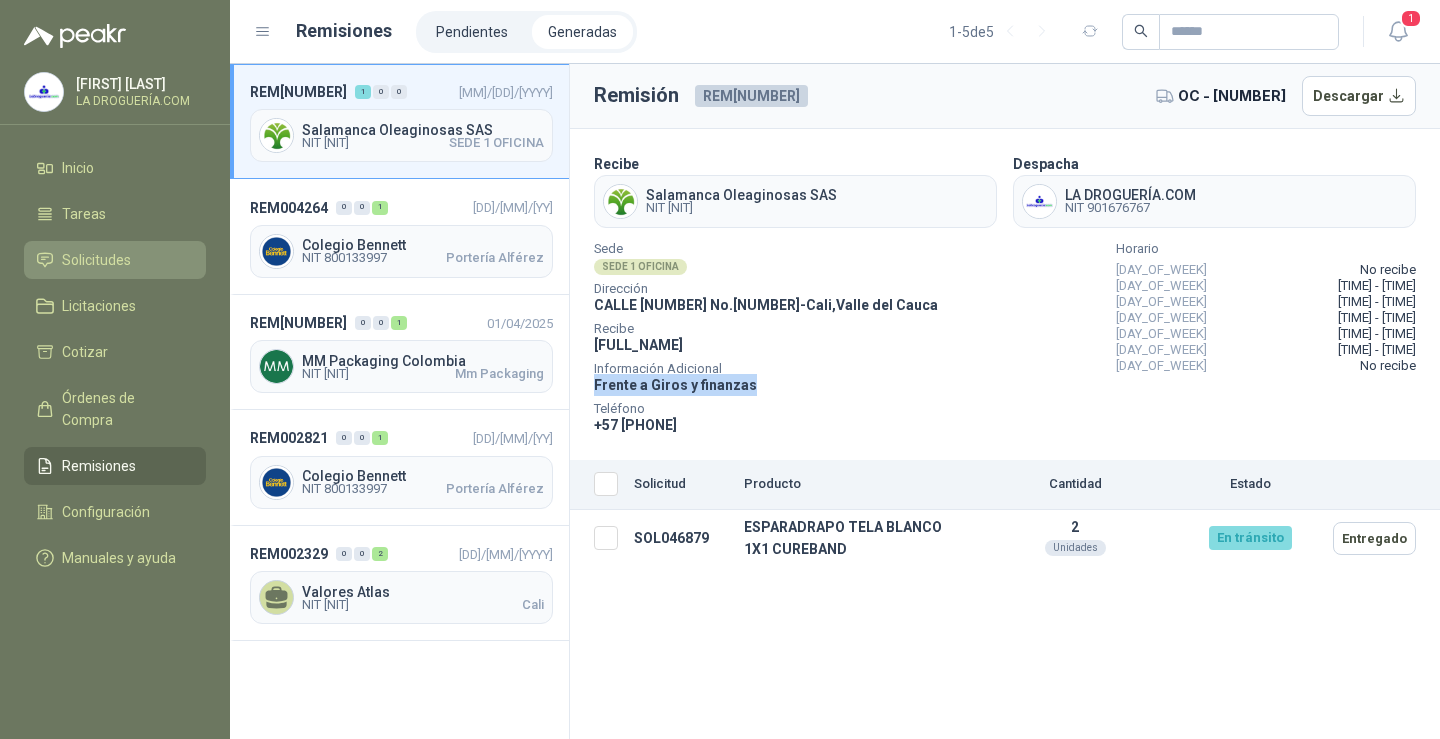 click on "Solicitudes" at bounding box center (96, 260) 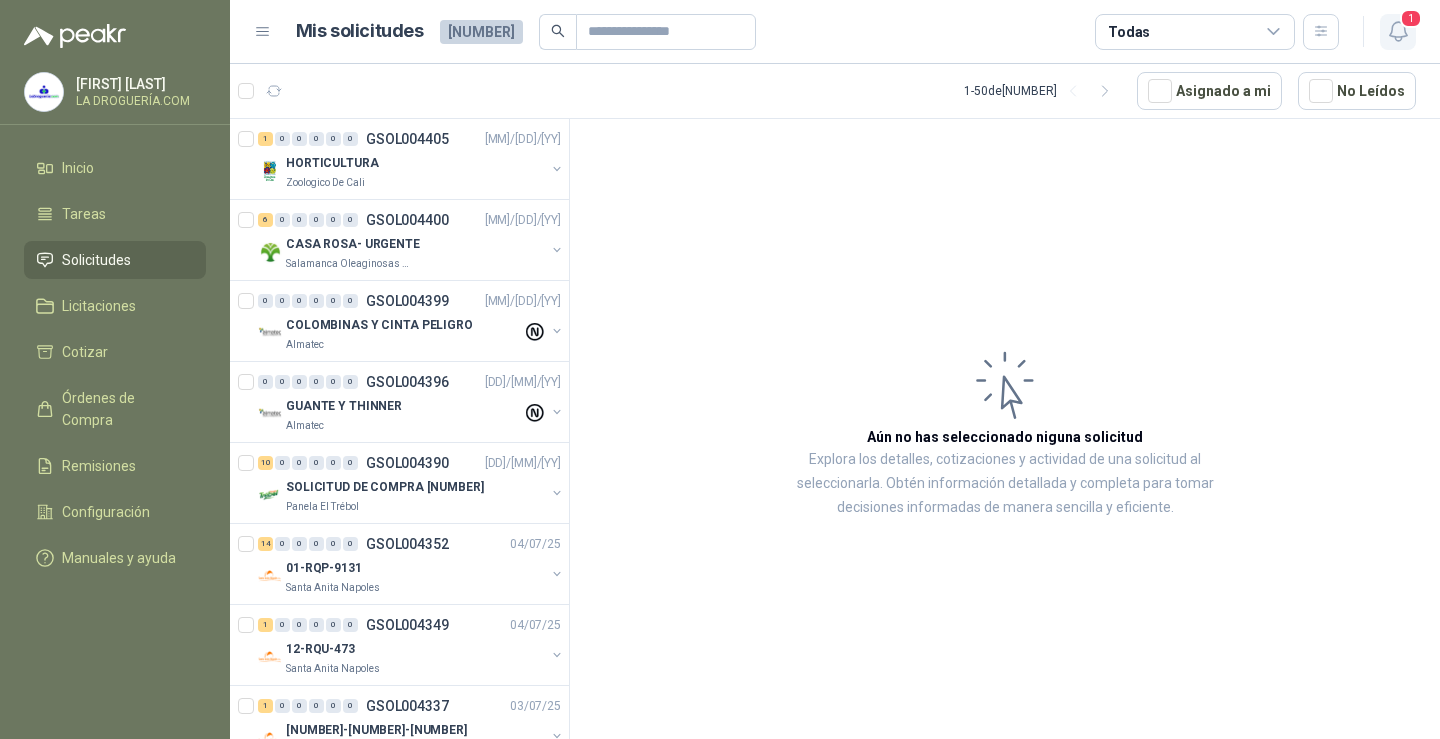 click at bounding box center [1397, 31] 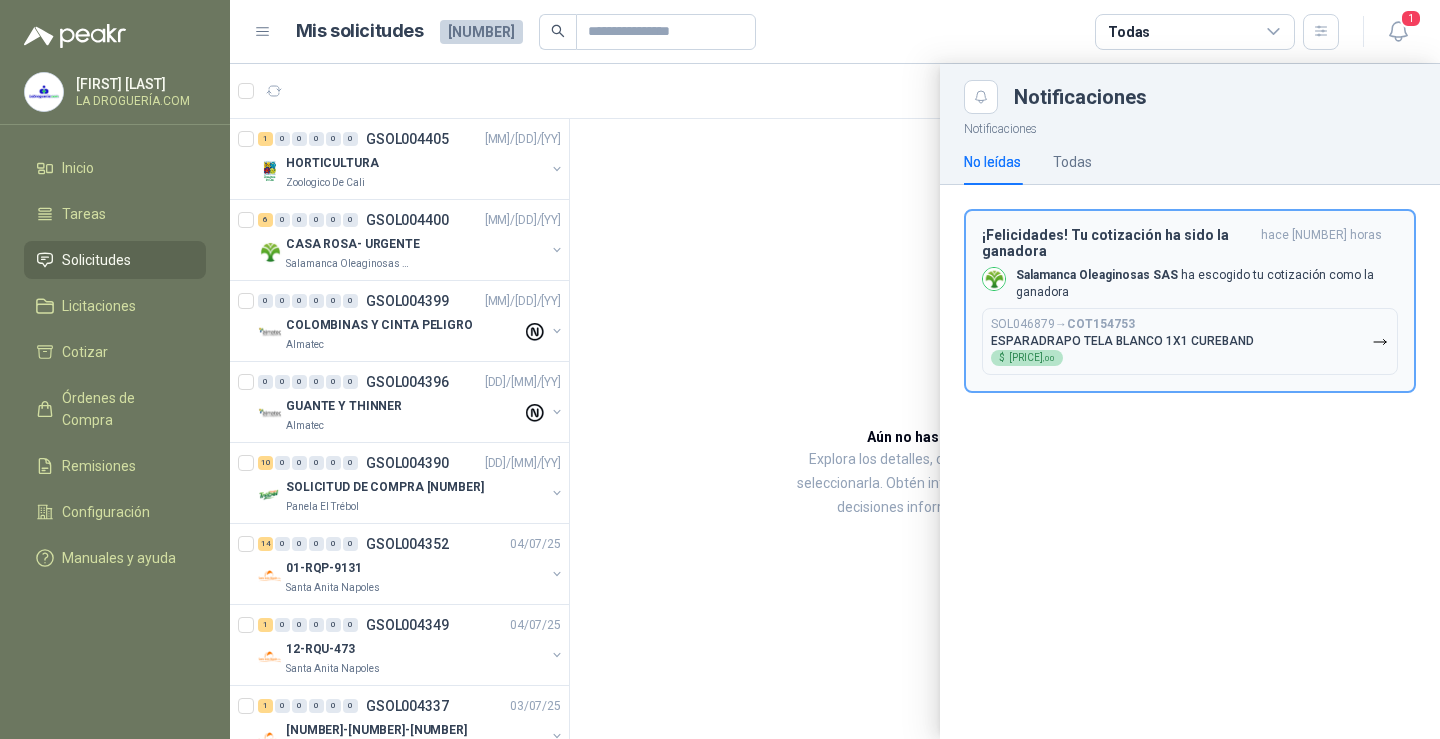 click on "ESPARADRAPO TELA BLANCO 1X1 CUREBAND" at bounding box center [1122, 341] 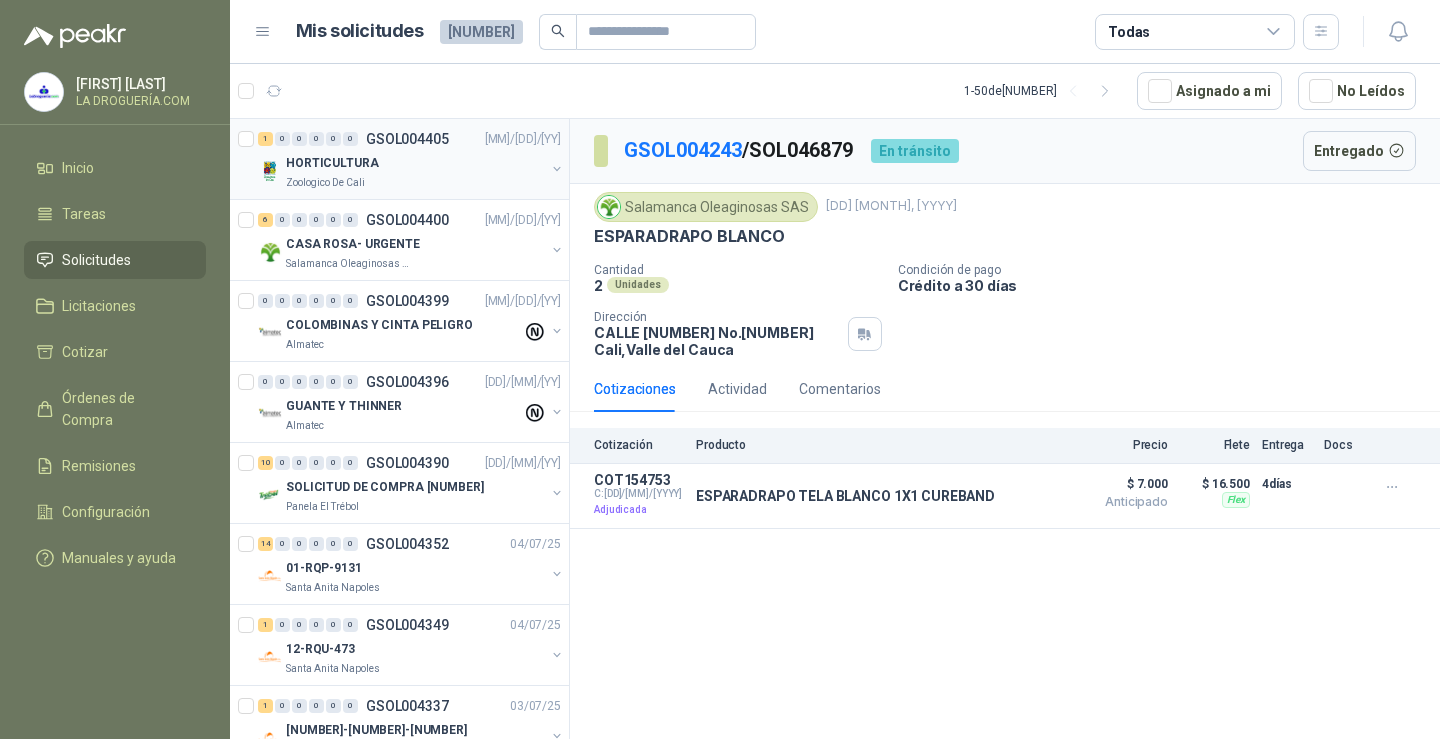 click on "Zoologico De Cali" at bounding box center (415, 183) 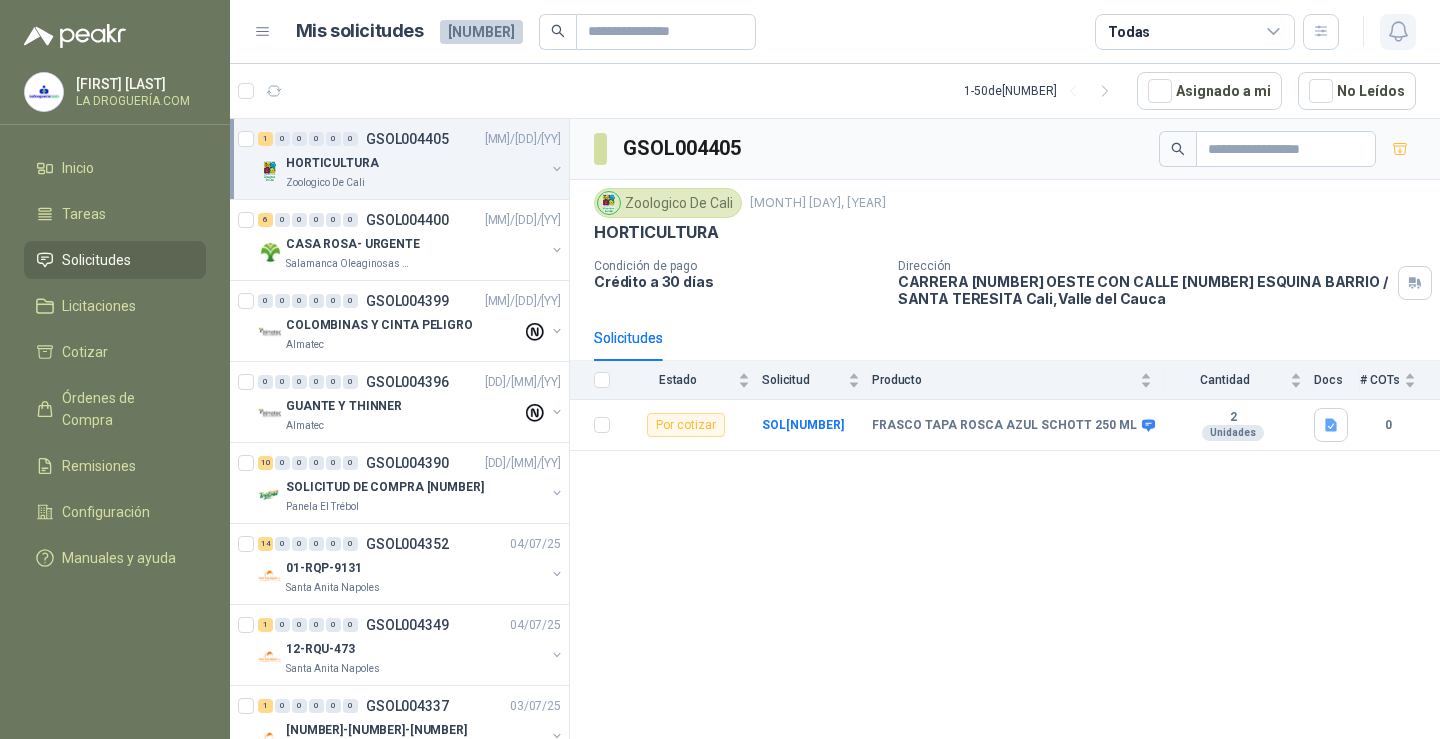 click at bounding box center [1398, 31] 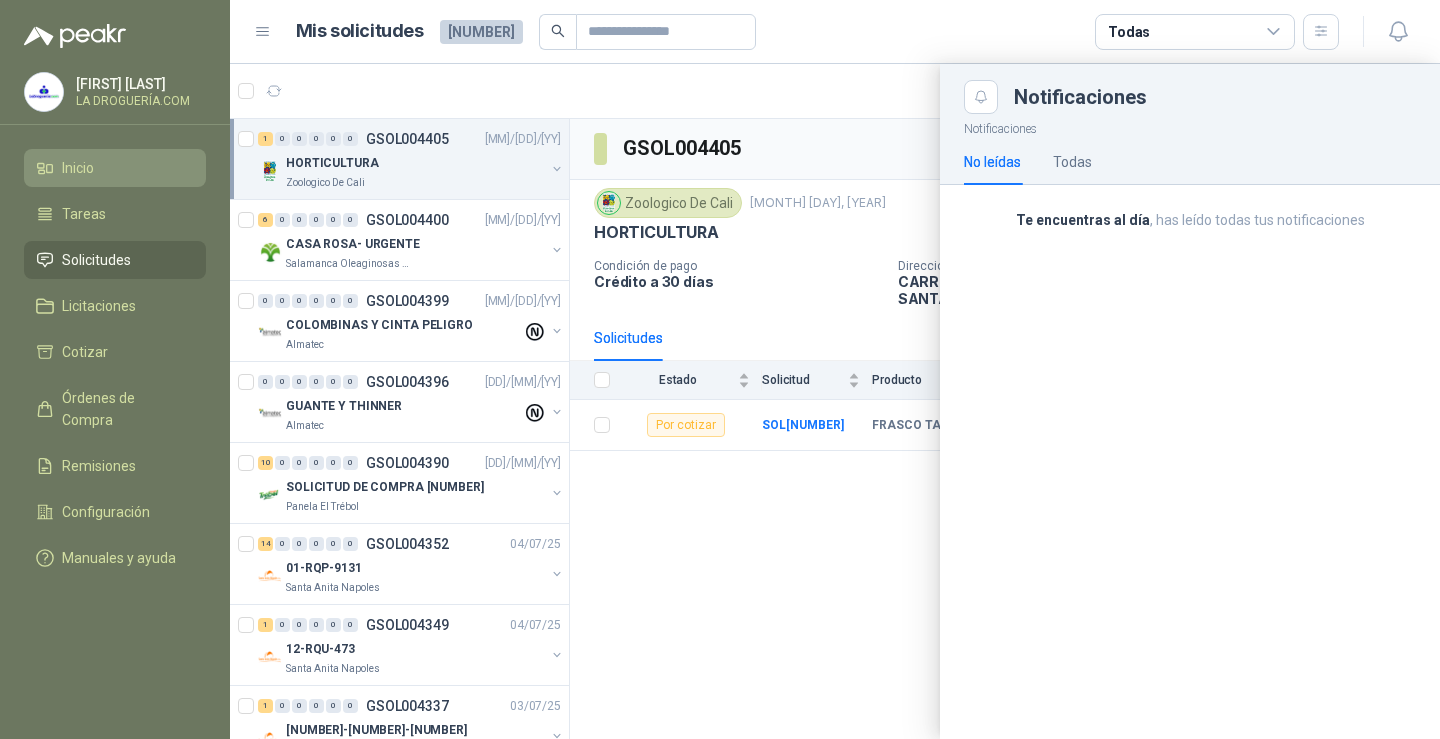 click on "Inicio" at bounding box center [115, 168] 